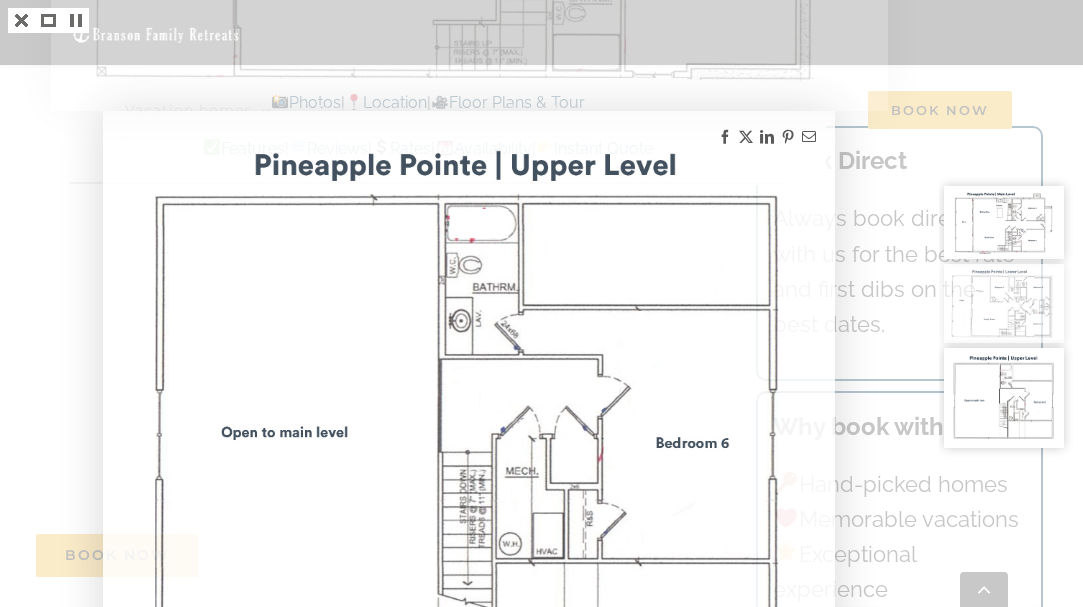 scroll, scrollTop: 6256, scrollLeft: 0, axis: vertical 